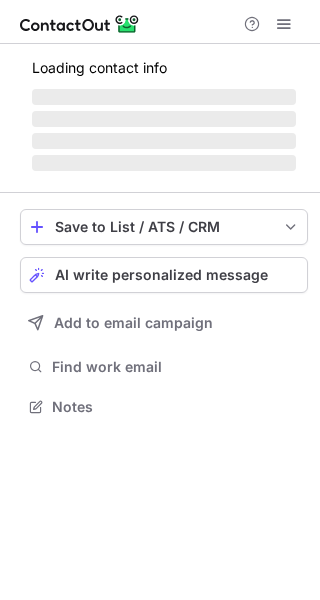 scroll, scrollTop: 0, scrollLeft: 0, axis: both 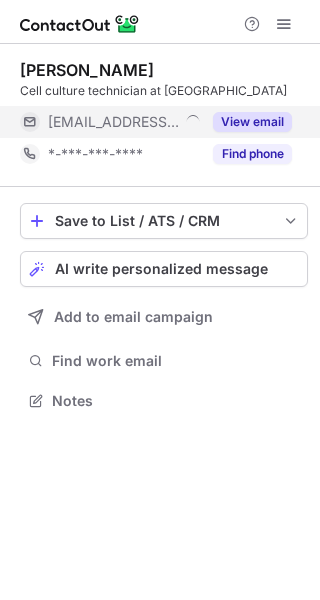 click on "View email" at bounding box center [252, 122] 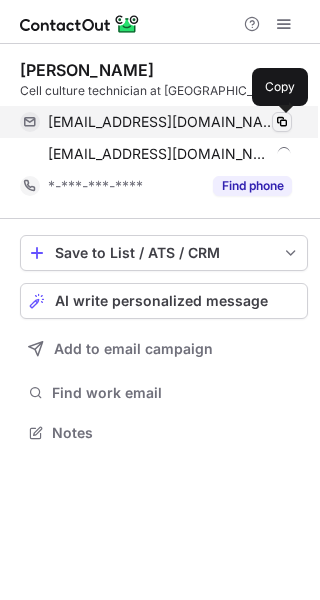 scroll, scrollTop: 10, scrollLeft: 10, axis: both 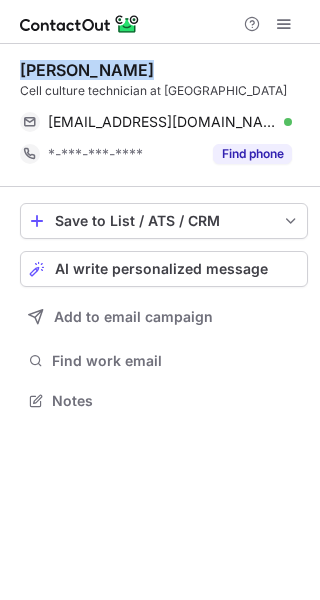 drag, startPoint x: 152, startPoint y: 67, endPoint x: 15, endPoint y: 57, distance: 137.36447 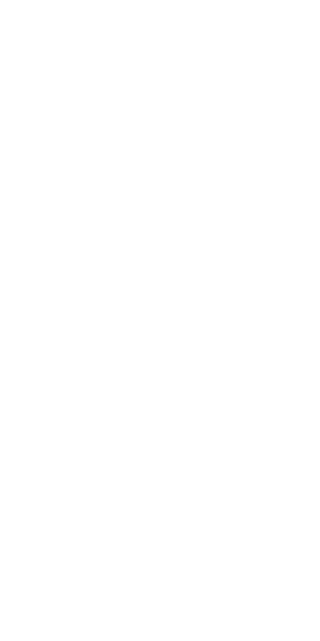 scroll, scrollTop: 0, scrollLeft: 0, axis: both 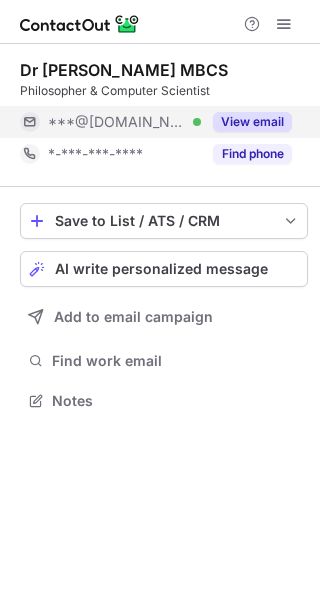 click on "View email" at bounding box center (252, 122) 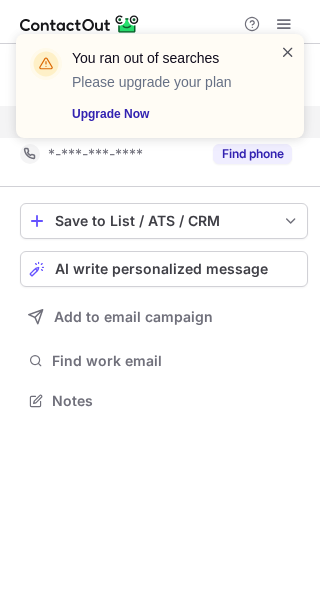 click at bounding box center [288, 52] 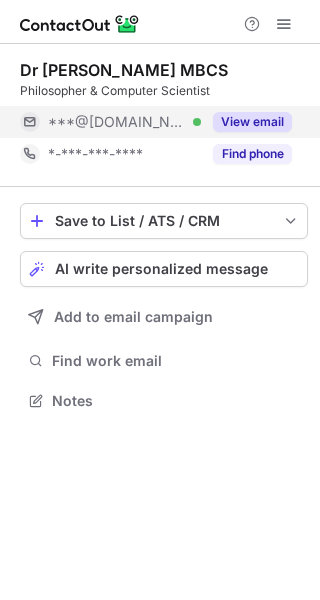 click on "You ran out of searches Please upgrade your plan Upgrade Now" at bounding box center [160, 34] 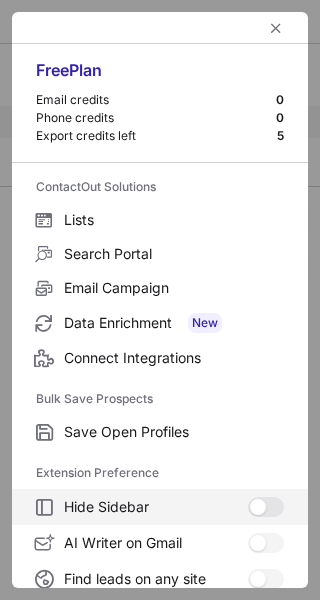 scroll, scrollTop: 232, scrollLeft: 0, axis: vertical 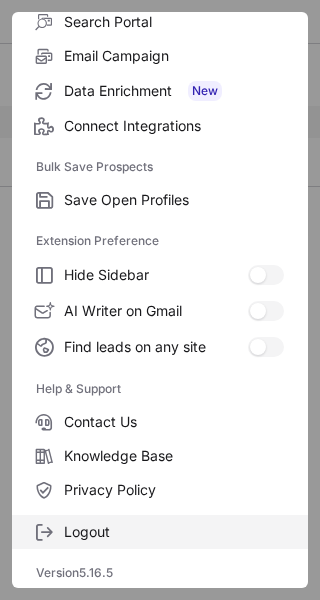 click on "Logout" at bounding box center [174, 532] 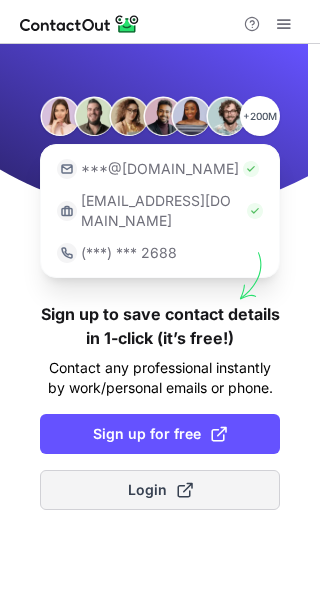 click on "Login" at bounding box center (160, 490) 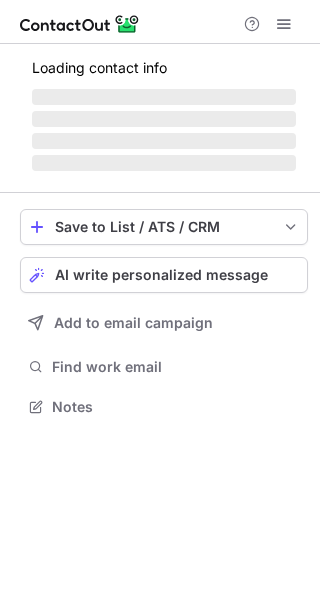scroll, scrollTop: 0, scrollLeft: 0, axis: both 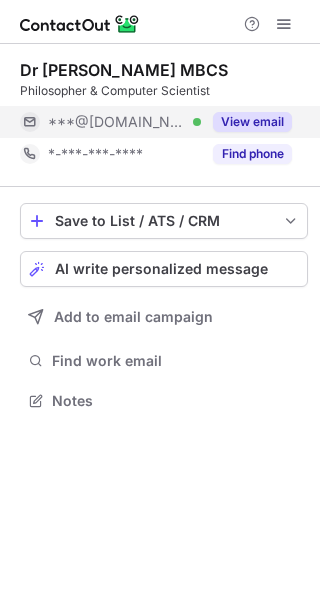 click on "View email" at bounding box center [252, 122] 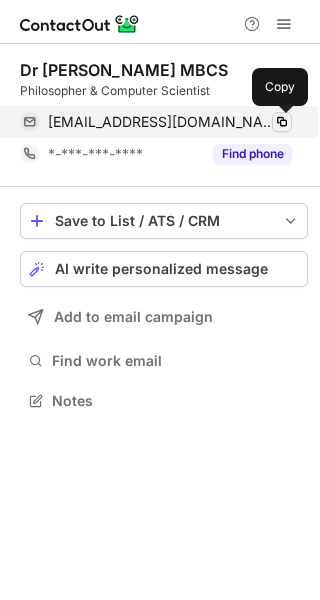 click at bounding box center [282, 122] 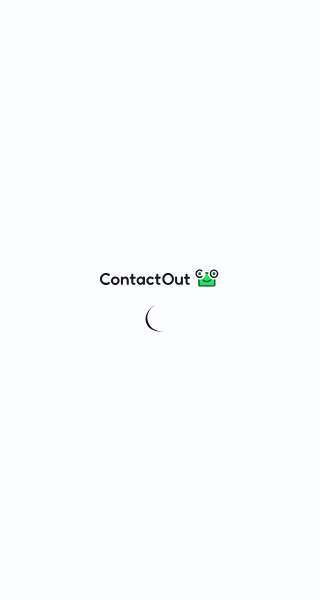 scroll, scrollTop: 0, scrollLeft: 0, axis: both 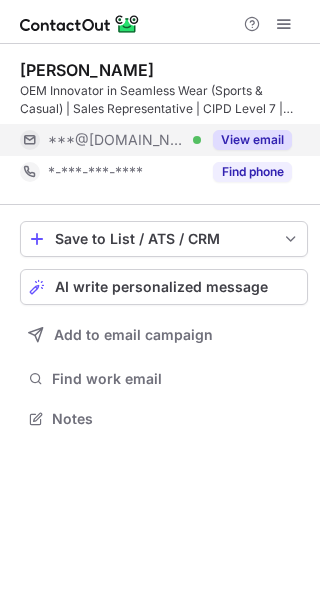click on "View email" at bounding box center (252, 140) 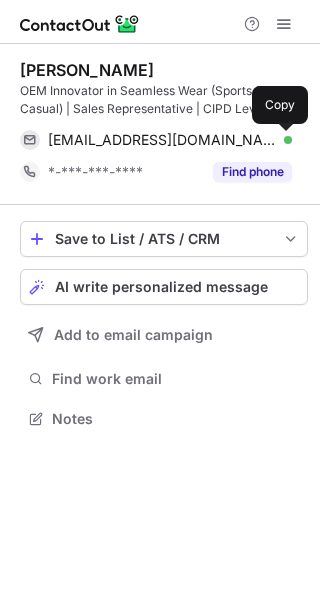 click at bounding box center (282, 140) 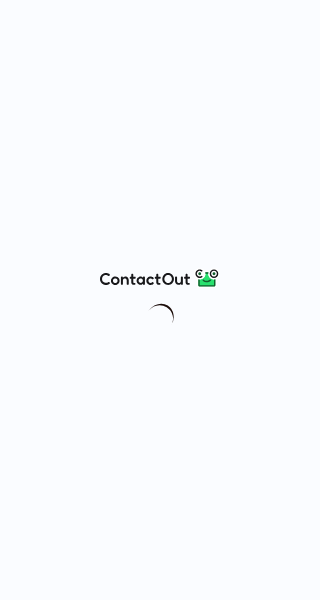 scroll, scrollTop: 0, scrollLeft: 0, axis: both 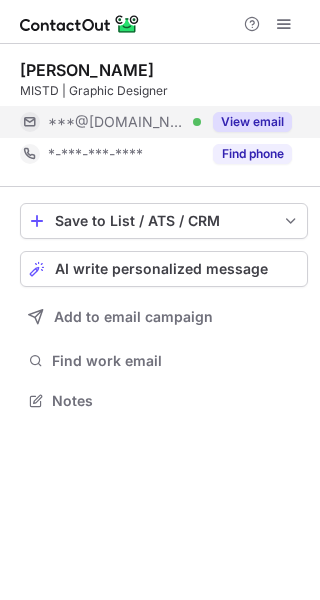 click on "View email" at bounding box center (252, 122) 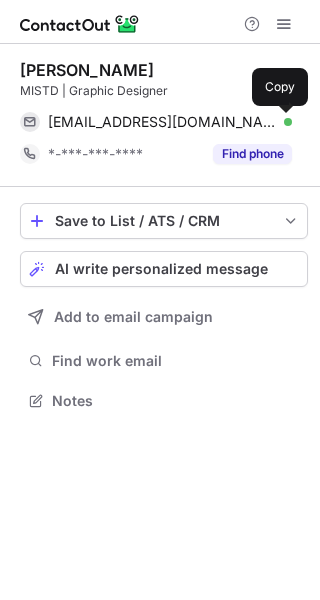 click at bounding box center (282, 122) 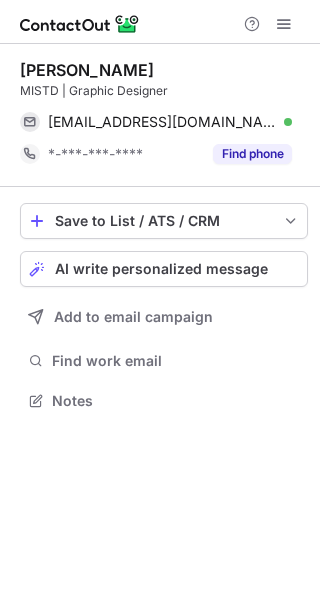 drag, startPoint x: 206, startPoint y: 71, endPoint x: 17, endPoint y: 67, distance: 189.04233 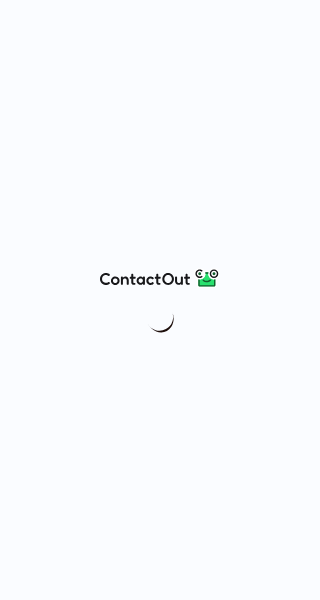 scroll, scrollTop: 0, scrollLeft: 0, axis: both 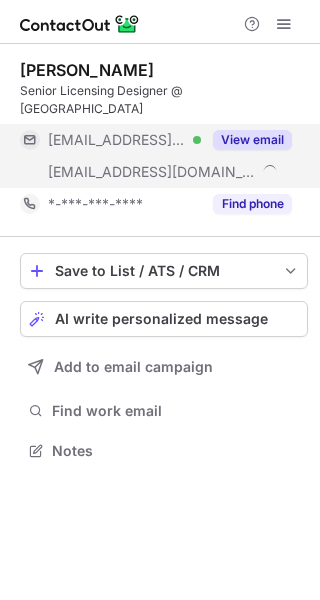 click on "View email" at bounding box center [252, 140] 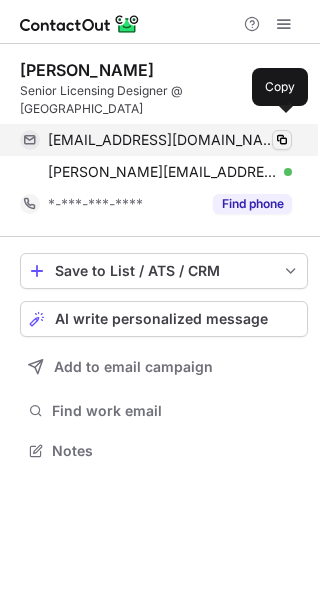 click at bounding box center [282, 140] 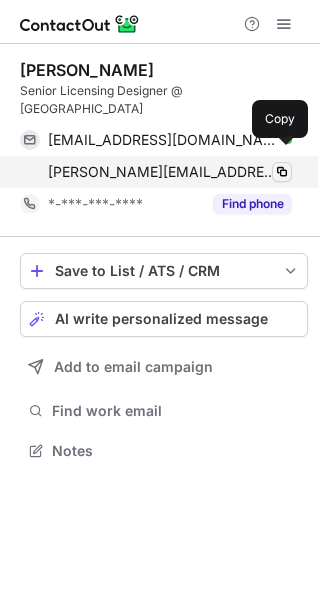 click at bounding box center (282, 172) 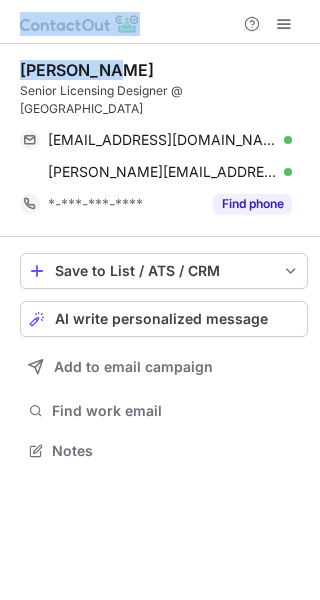 drag, startPoint x: 123, startPoint y: 61, endPoint x: -1, endPoint y: 68, distance: 124.197426 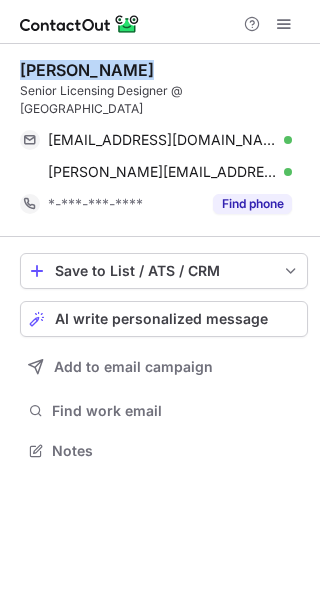 drag, startPoint x: 117, startPoint y: 71, endPoint x: 23, endPoint y: 77, distance: 94.19129 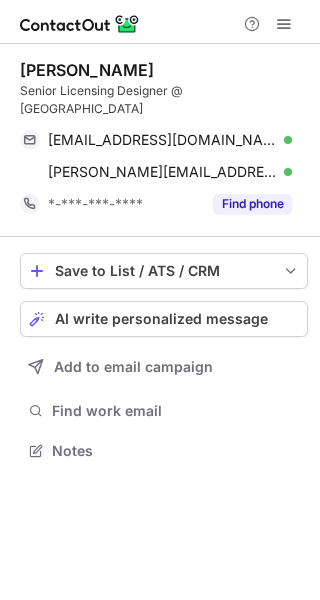 scroll, scrollTop: 0, scrollLeft: 0, axis: both 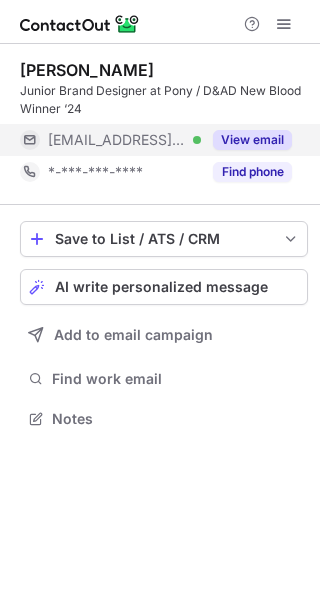 click on "View email" at bounding box center (252, 140) 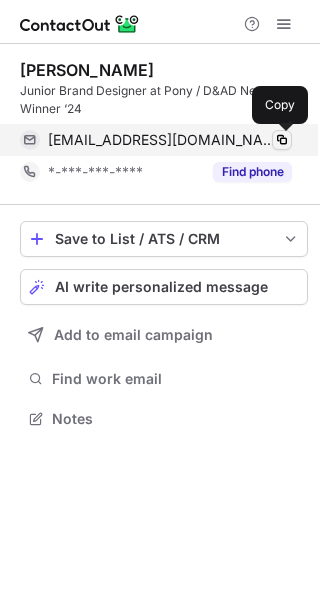click at bounding box center (282, 140) 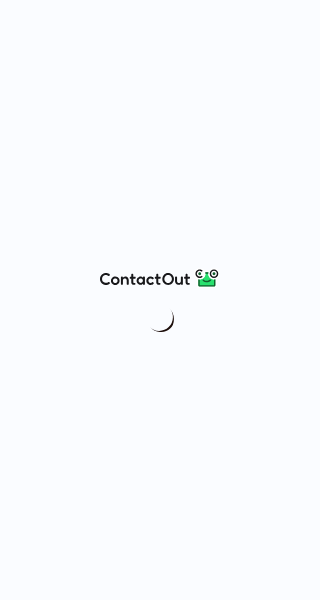 scroll, scrollTop: 0, scrollLeft: 0, axis: both 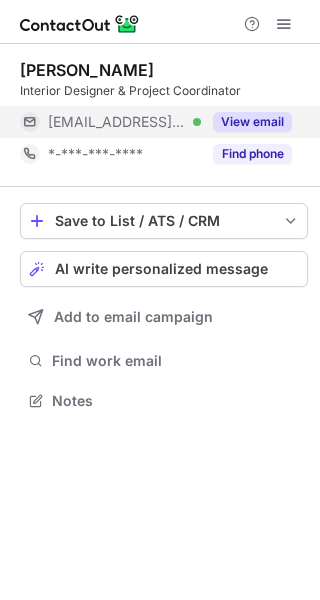 click on "View email" at bounding box center (252, 122) 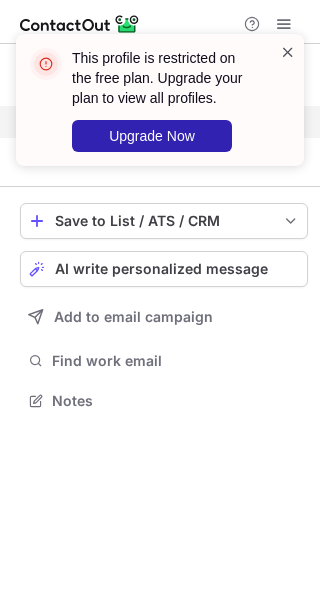 click at bounding box center [288, 52] 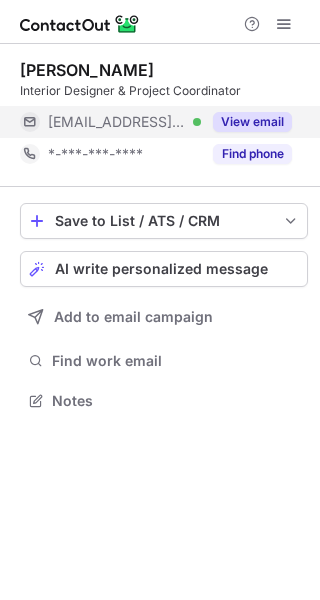 click on "View email" at bounding box center [252, 122] 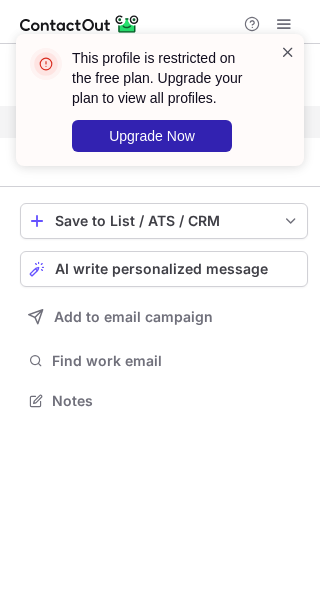 click at bounding box center (288, 52) 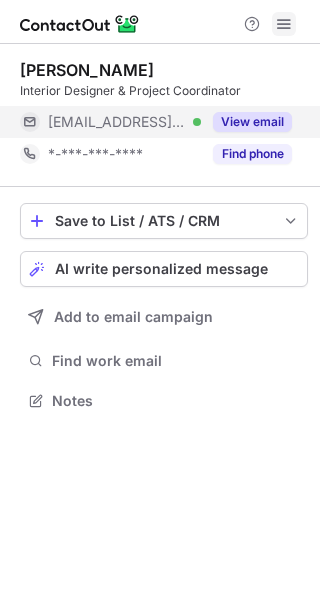 click at bounding box center [284, 24] 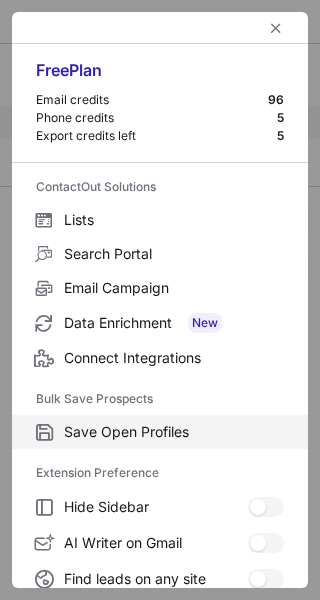 scroll, scrollTop: 232, scrollLeft: 0, axis: vertical 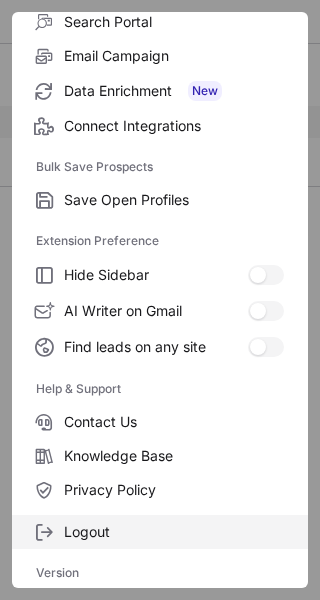 click on "Logout" at bounding box center (174, 532) 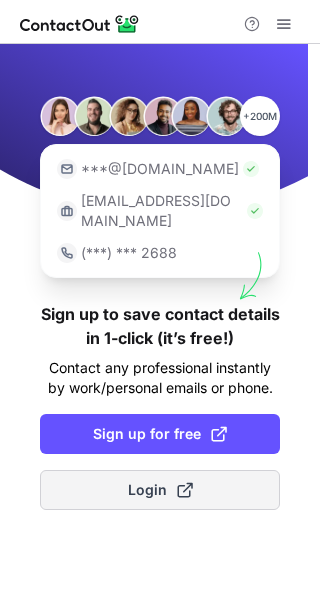click on "Login" at bounding box center (160, 490) 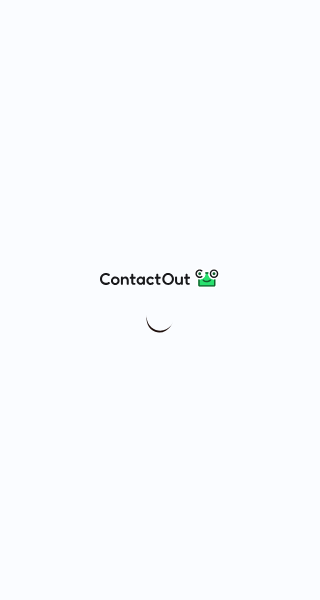scroll, scrollTop: 0, scrollLeft: 0, axis: both 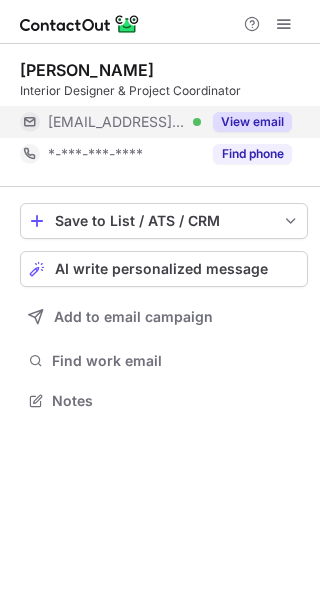 click on "View email" at bounding box center [252, 122] 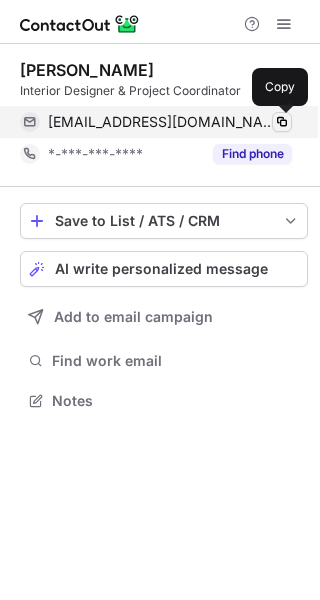 click at bounding box center (282, 122) 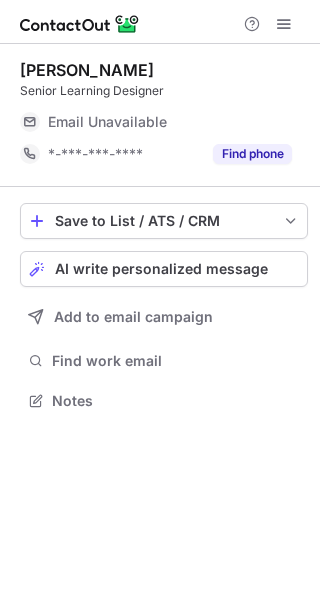 scroll, scrollTop: 0, scrollLeft: 0, axis: both 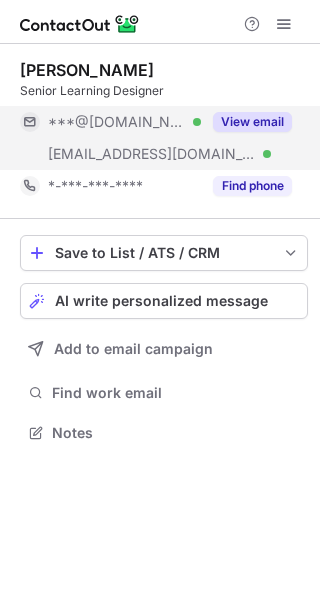 click on "View email" at bounding box center (252, 122) 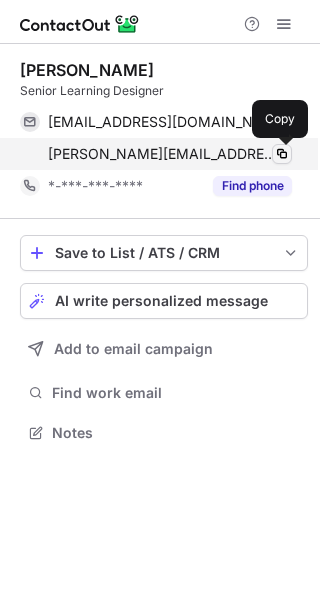 click at bounding box center [282, 154] 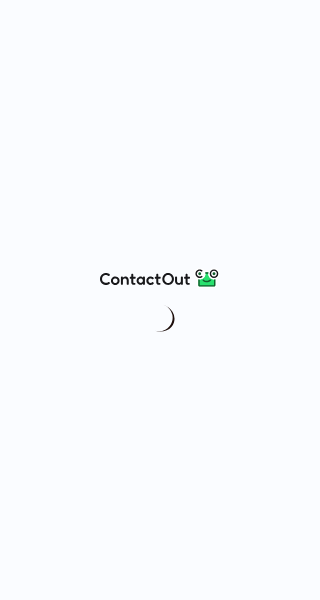 scroll, scrollTop: 0, scrollLeft: 0, axis: both 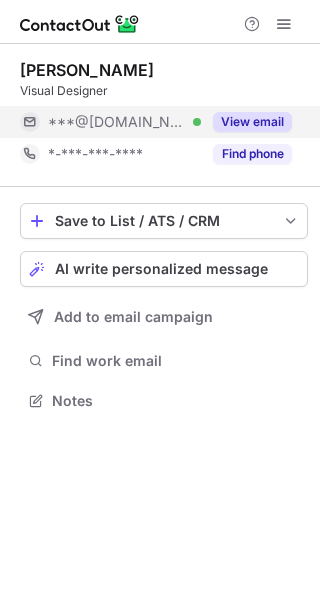 click on "View email" at bounding box center [252, 122] 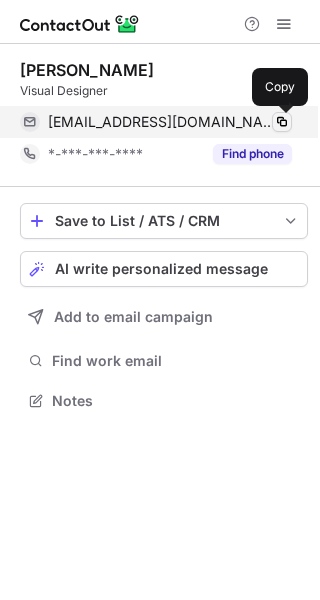 click at bounding box center (282, 122) 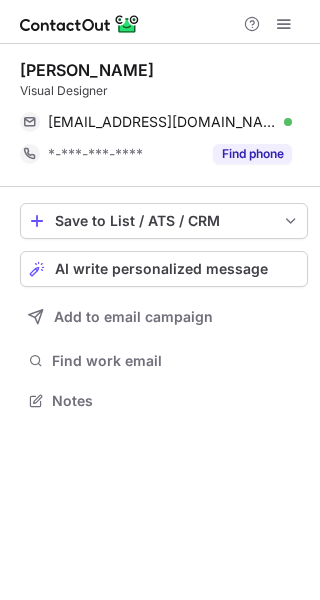 drag, startPoint x: 151, startPoint y: 72, endPoint x: 13, endPoint y: 74, distance: 138.0145 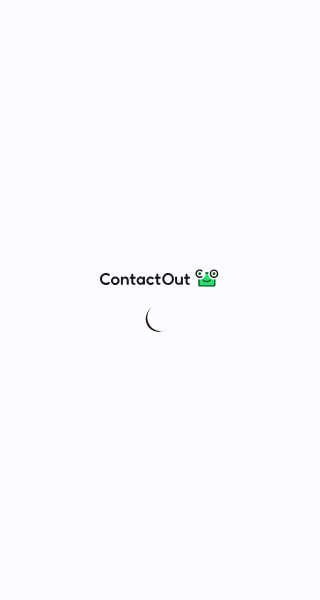 scroll, scrollTop: 0, scrollLeft: 0, axis: both 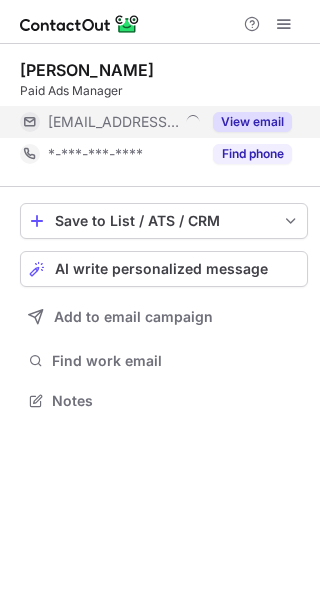click on "View email" at bounding box center (252, 122) 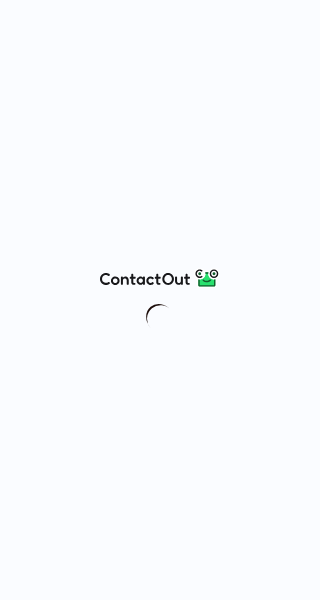 scroll, scrollTop: 0, scrollLeft: 0, axis: both 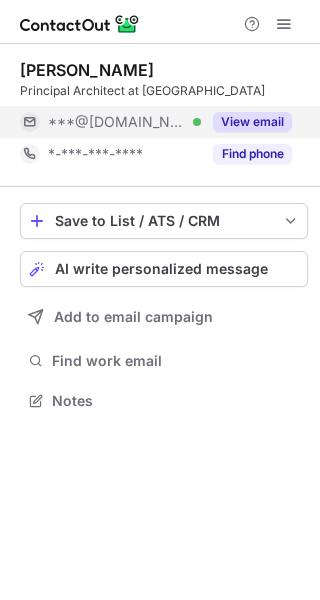 click on "View email" at bounding box center [252, 122] 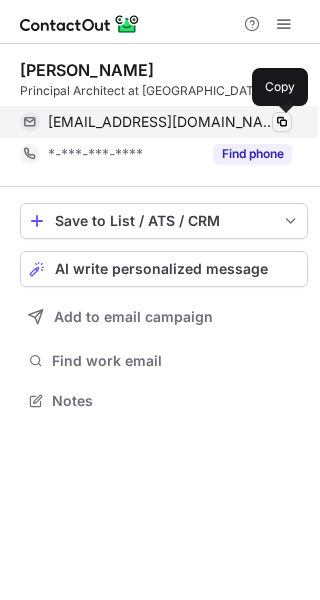 click at bounding box center (282, 122) 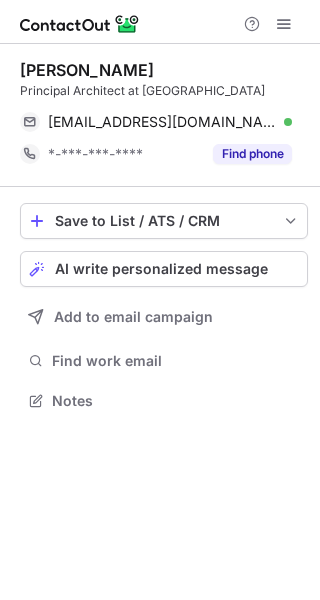 drag, startPoint x: 147, startPoint y: 69, endPoint x: 7, endPoint y: 72, distance: 140.03214 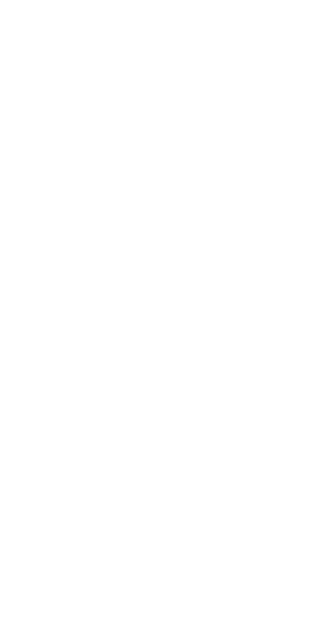 scroll, scrollTop: 0, scrollLeft: 0, axis: both 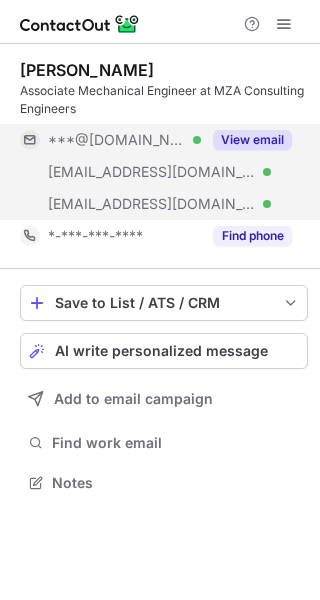click on "View email" at bounding box center (252, 140) 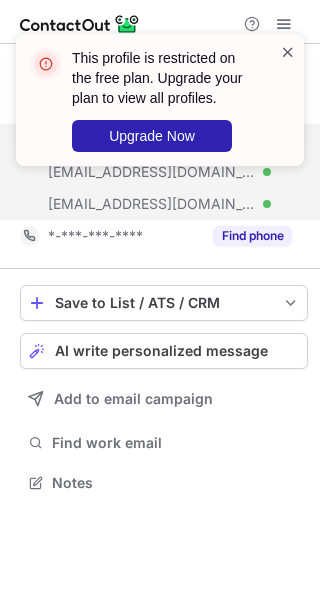 click at bounding box center [288, 52] 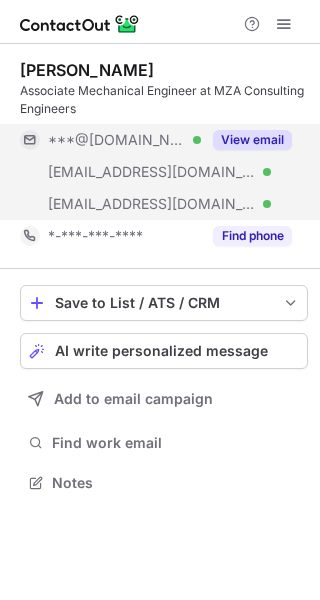 click at bounding box center (284, 24) 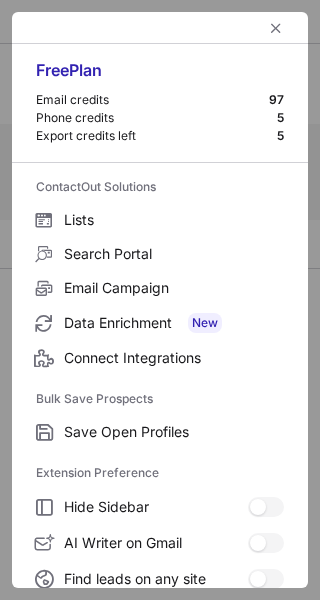 scroll, scrollTop: 232, scrollLeft: 0, axis: vertical 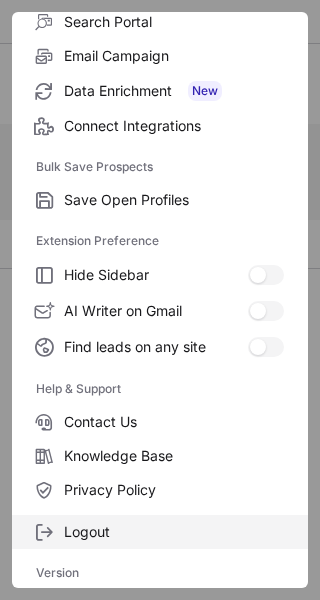 click on "Logout" at bounding box center [174, 532] 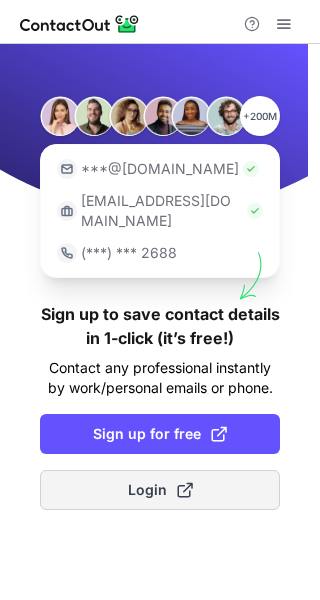 click on "Login" at bounding box center [160, 490] 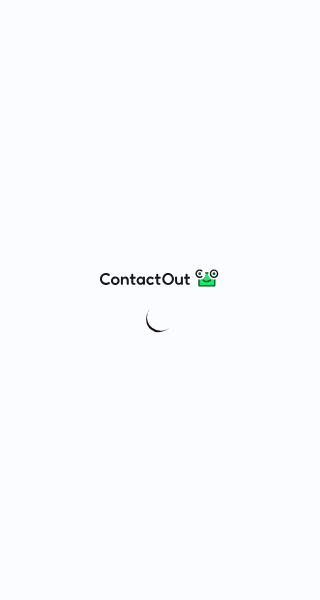 scroll, scrollTop: 0, scrollLeft: 0, axis: both 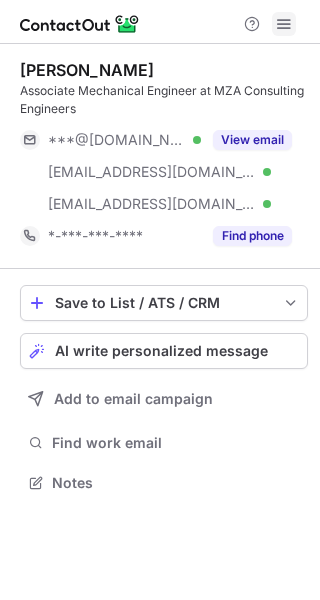 click at bounding box center (284, 24) 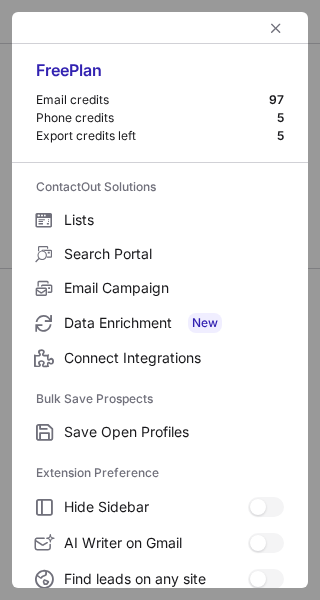 scroll, scrollTop: 232, scrollLeft: 0, axis: vertical 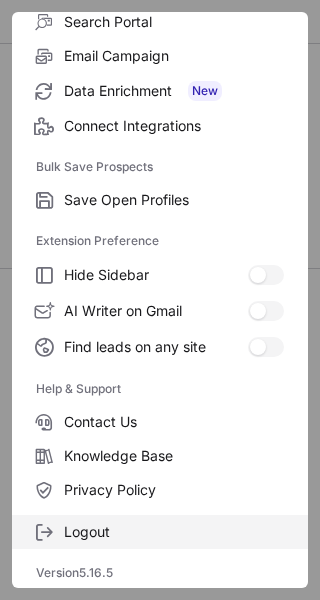 click on "Logout" at bounding box center [174, 532] 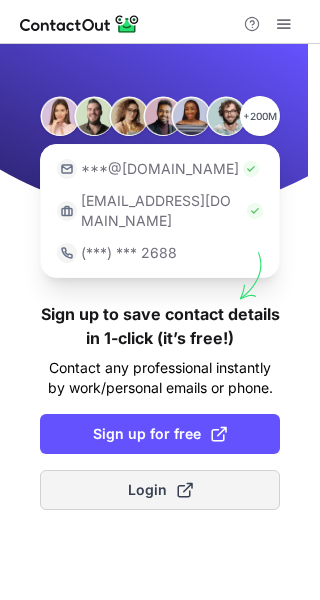 click at bounding box center (185, 490) 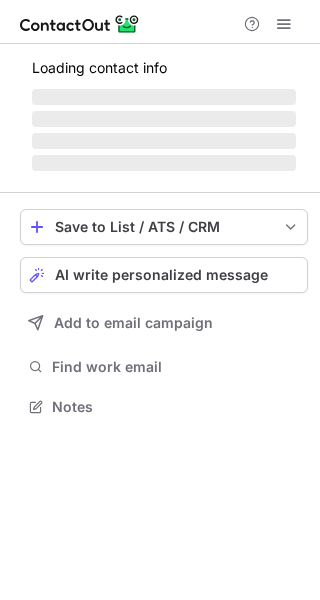 scroll, scrollTop: 0, scrollLeft: 0, axis: both 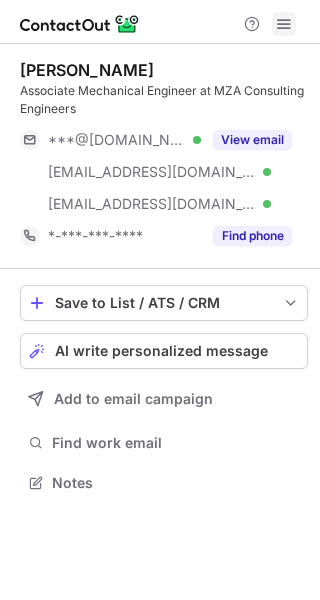 click at bounding box center [284, 24] 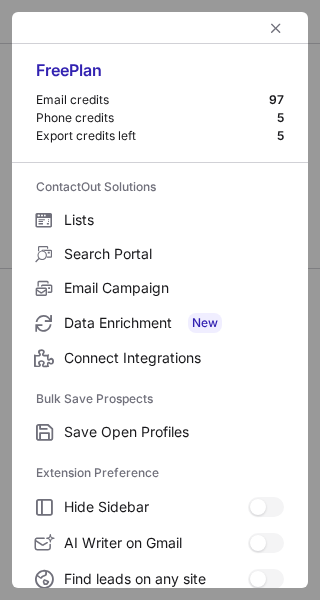 scroll, scrollTop: 232, scrollLeft: 0, axis: vertical 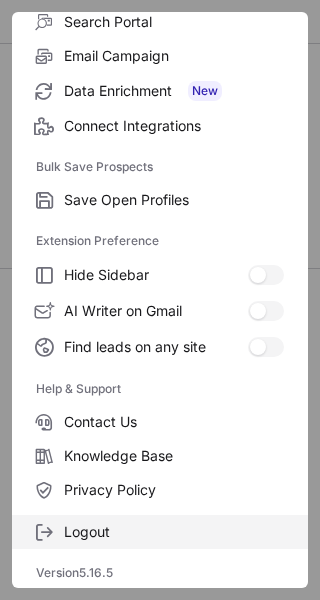 click on "Logout" at bounding box center [174, 532] 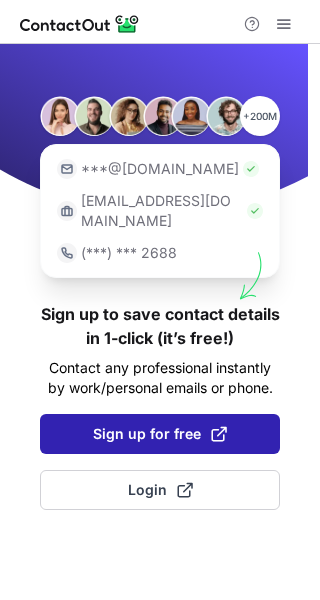 click on "Sign up for free" at bounding box center [160, 434] 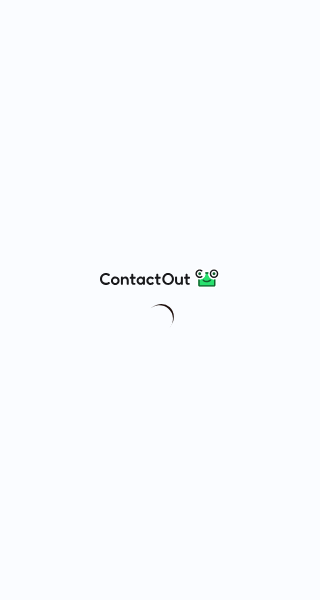 scroll, scrollTop: 0, scrollLeft: 0, axis: both 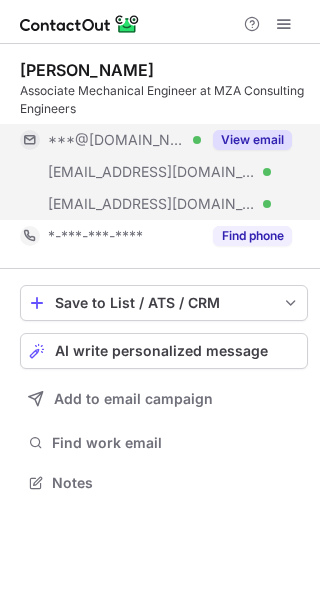 click on "View email" at bounding box center [252, 140] 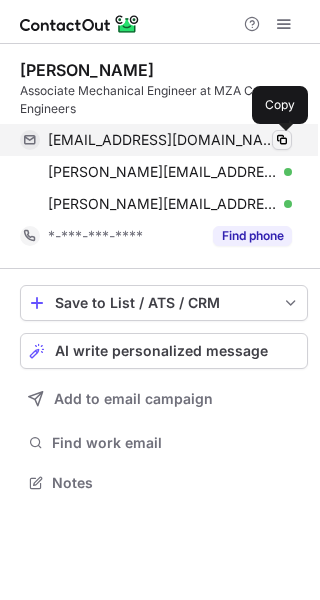 click at bounding box center [282, 140] 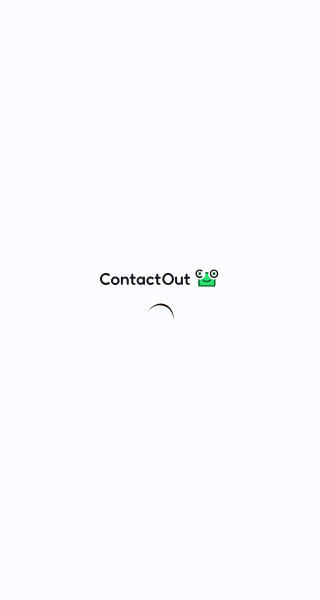 scroll, scrollTop: 0, scrollLeft: 0, axis: both 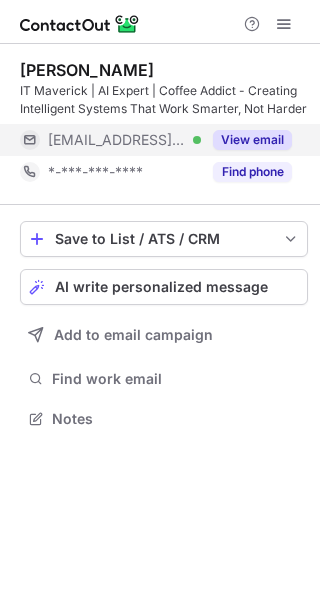 click on "View email" at bounding box center (252, 140) 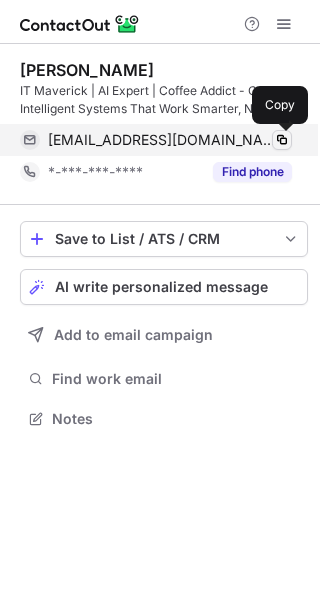 click at bounding box center [282, 140] 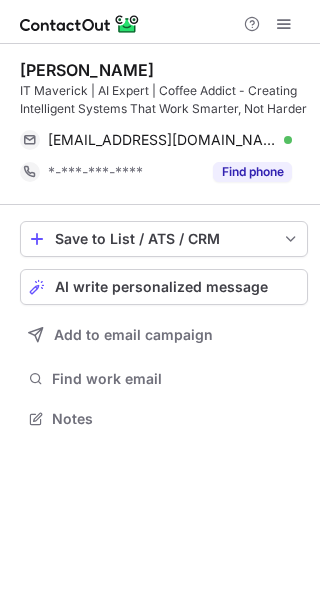 drag, startPoint x: 207, startPoint y: 66, endPoint x: 5, endPoint y: 61, distance: 202.06187 